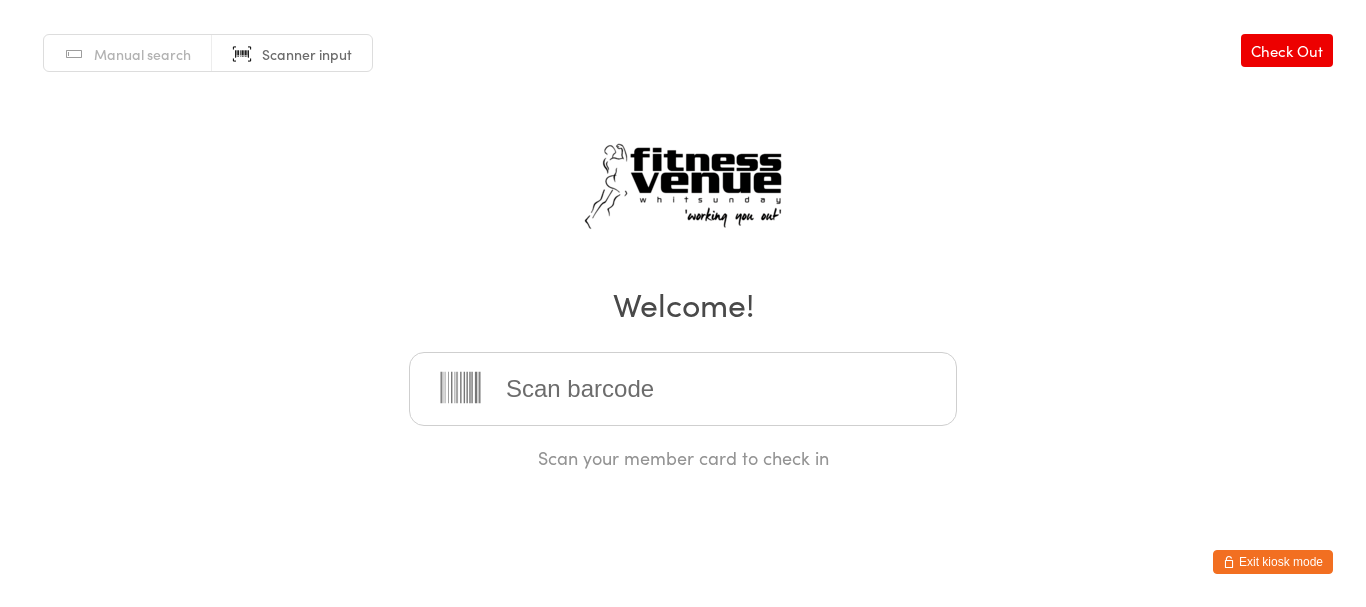 scroll, scrollTop: 0, scrollLeft: 0, axis: both 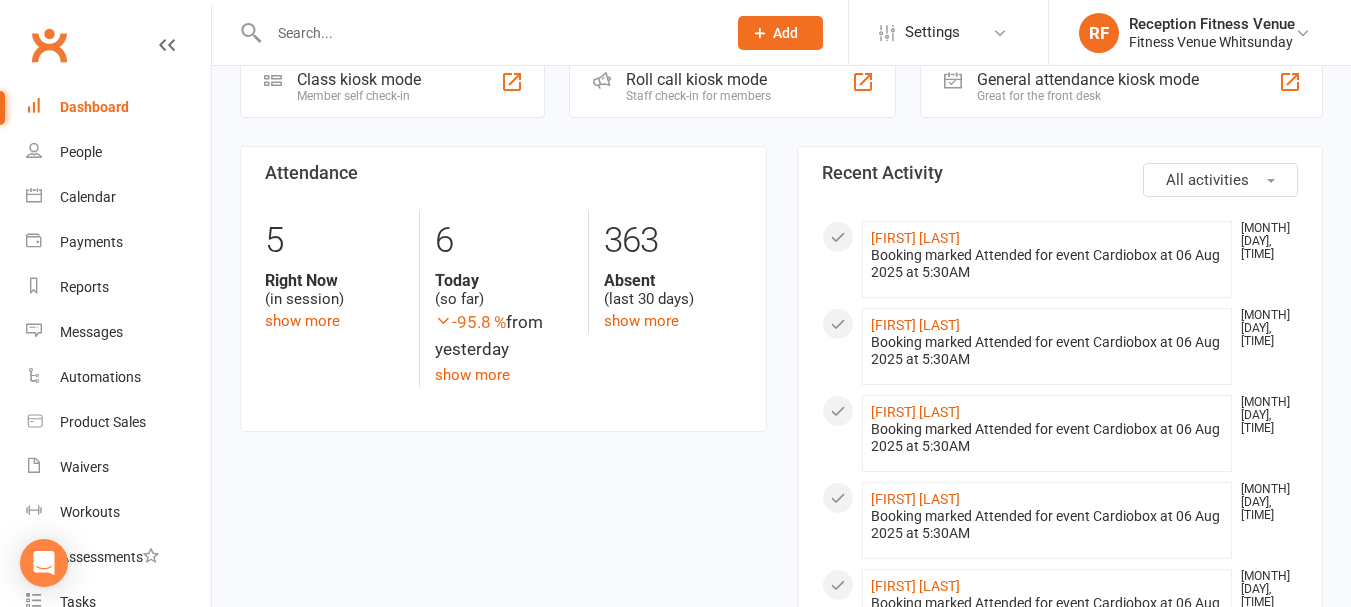 click at bounding box center [487, 33] 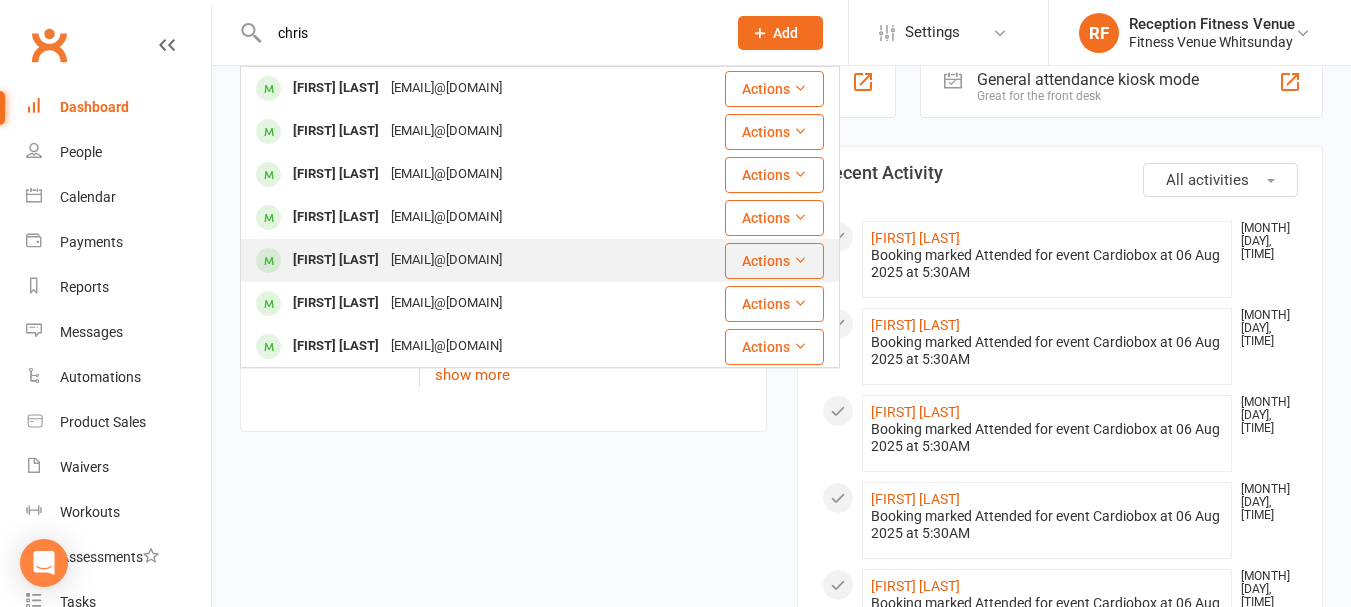 type on "chris" 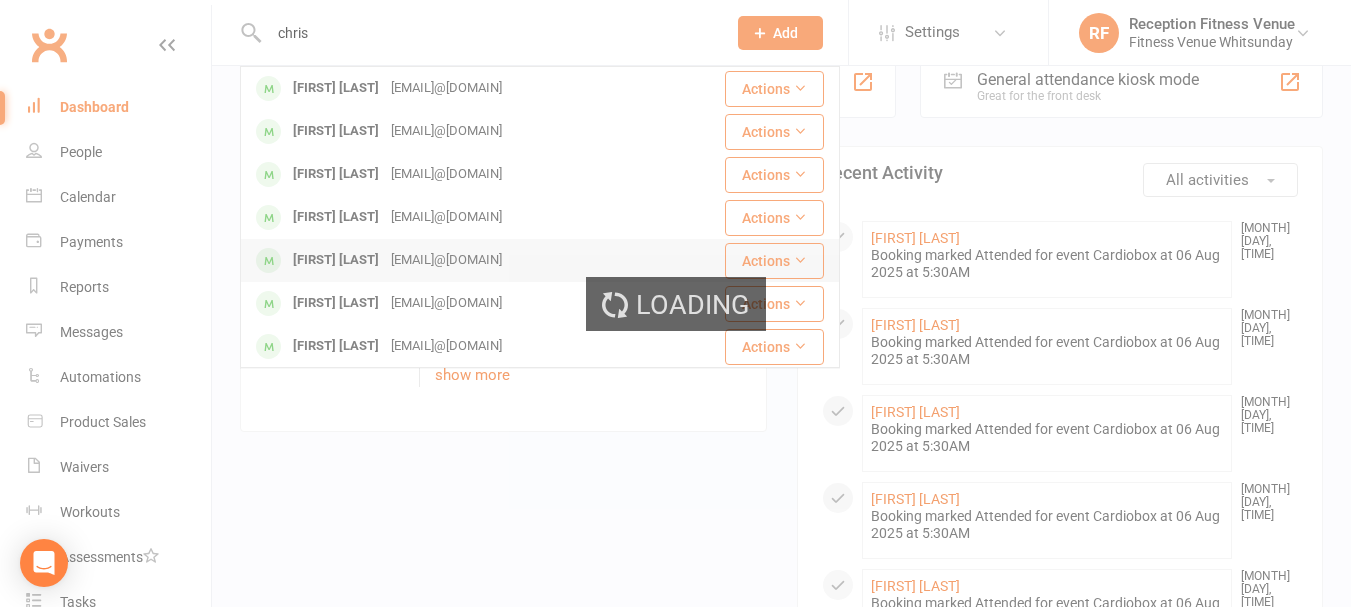 type 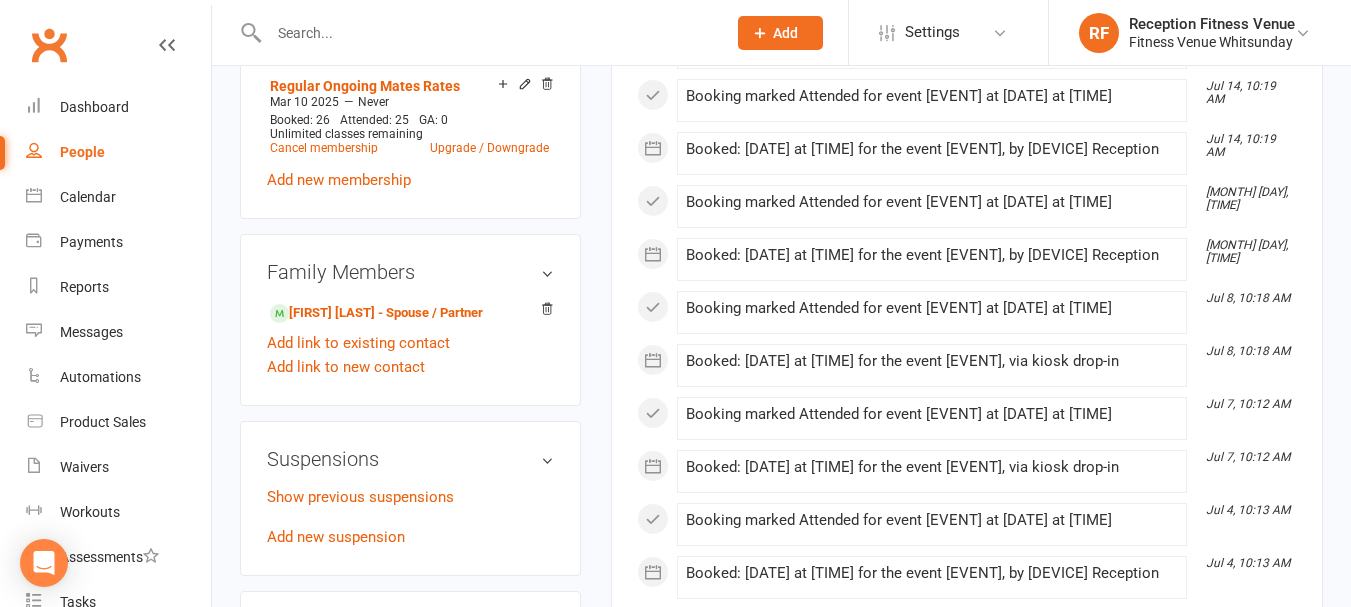 scroll, scrollTop: 1200, scrollLeft: 0, axis: vertical 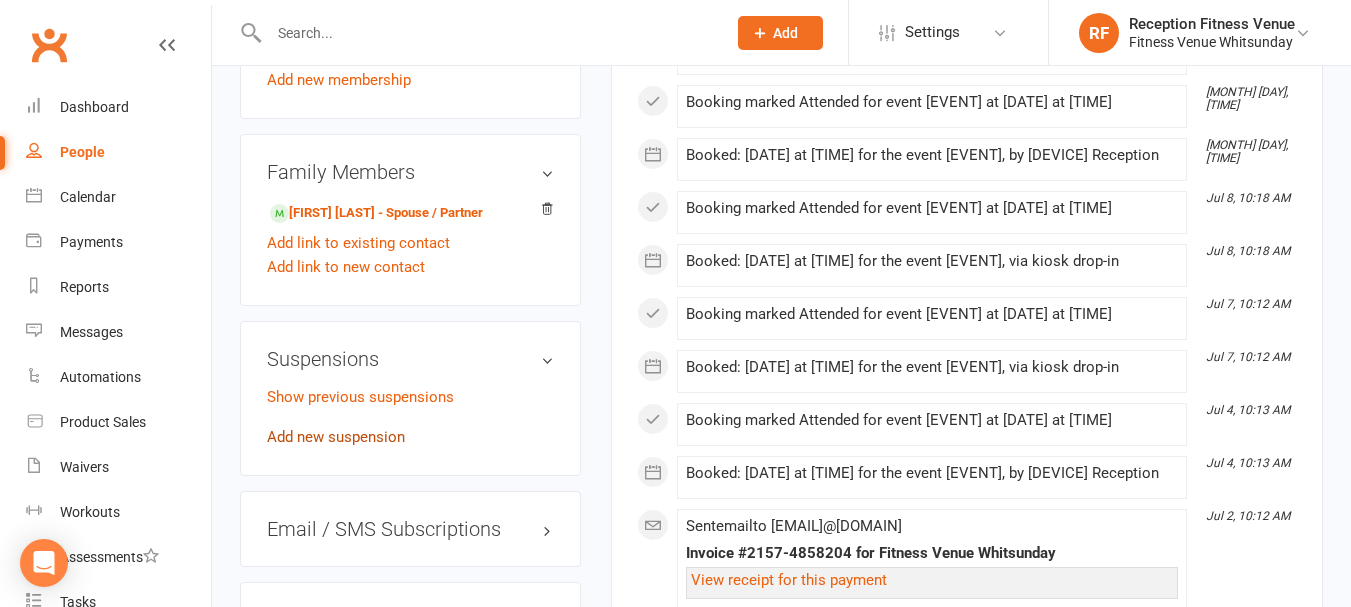 click on "Add new suspension" at bounding box center (336, 437) 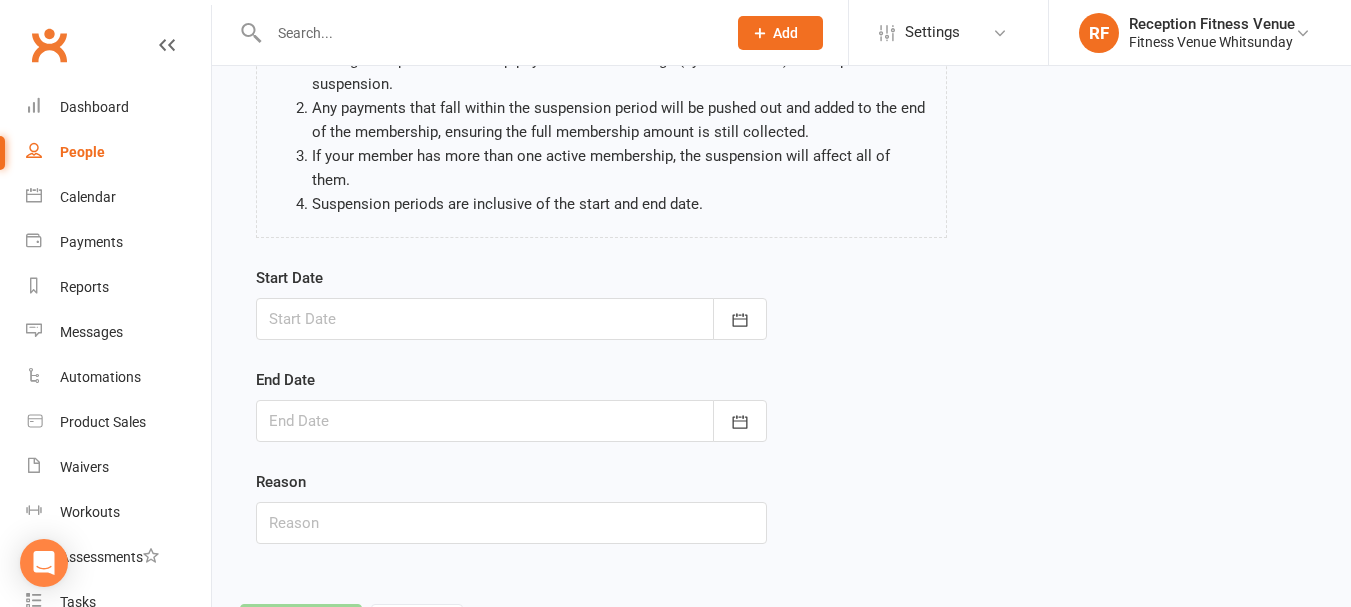 scroll, scrollTop: 296, scrollLeft: 0, axis: vertical 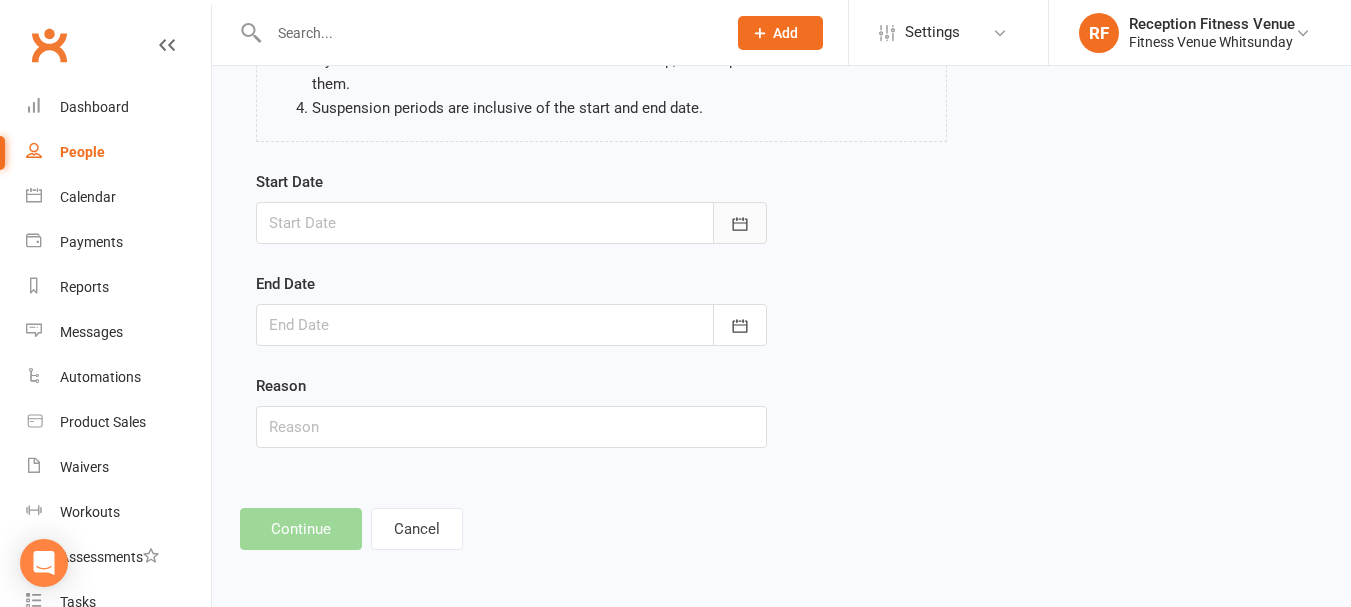 click at bounding box center (740, 223) 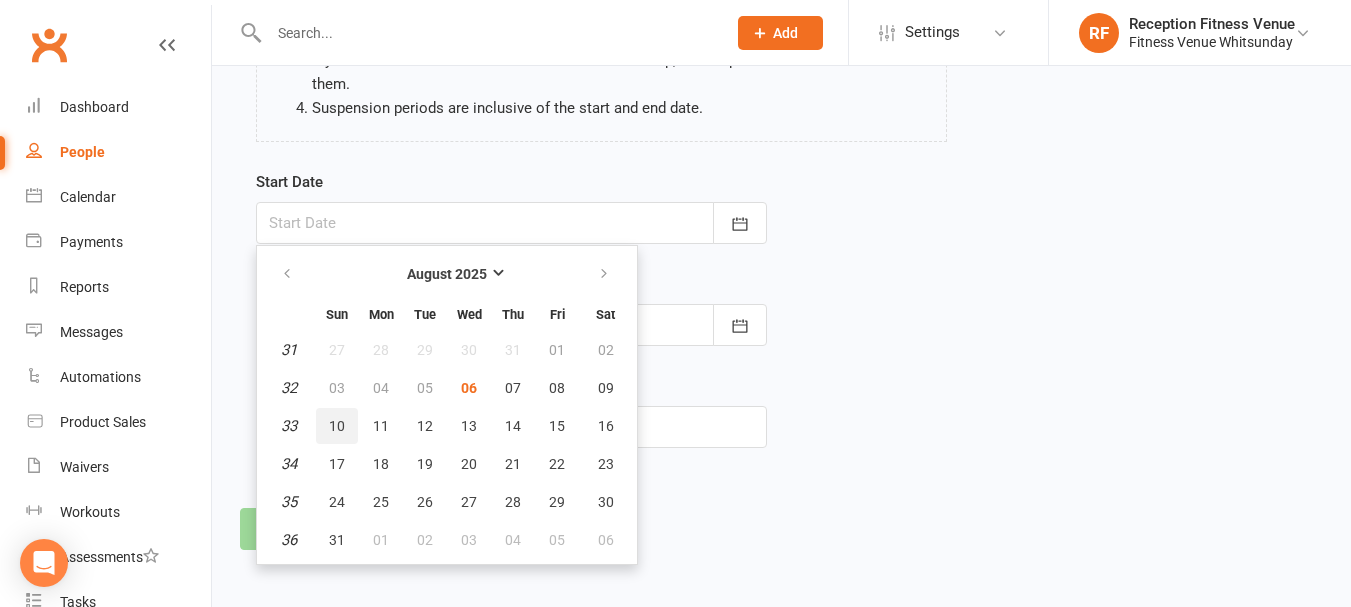 click on "10" at bounding box center (337, 426) 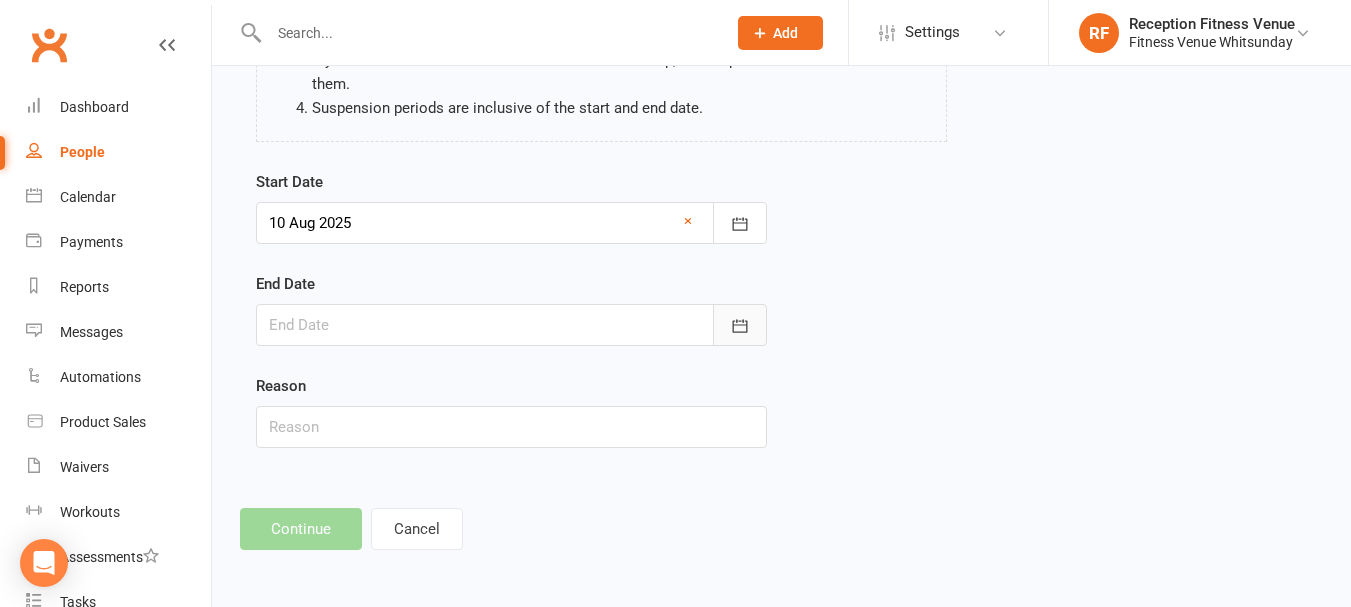 click 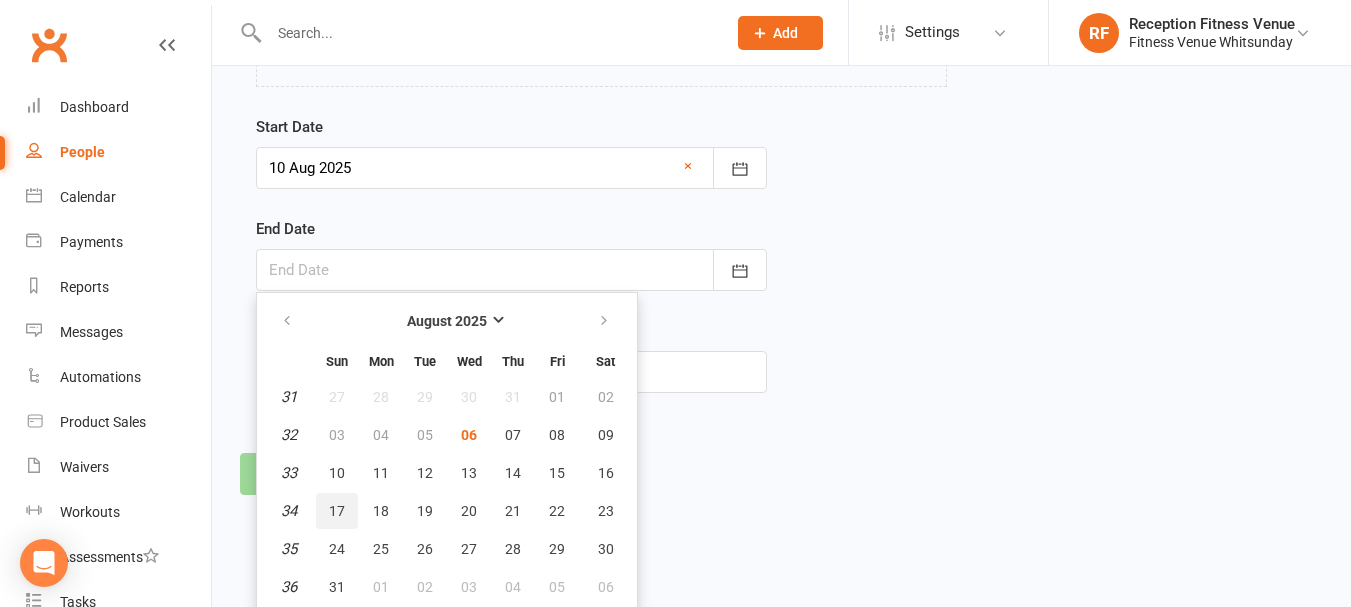 click on "17" at bounding box center [337, 511] 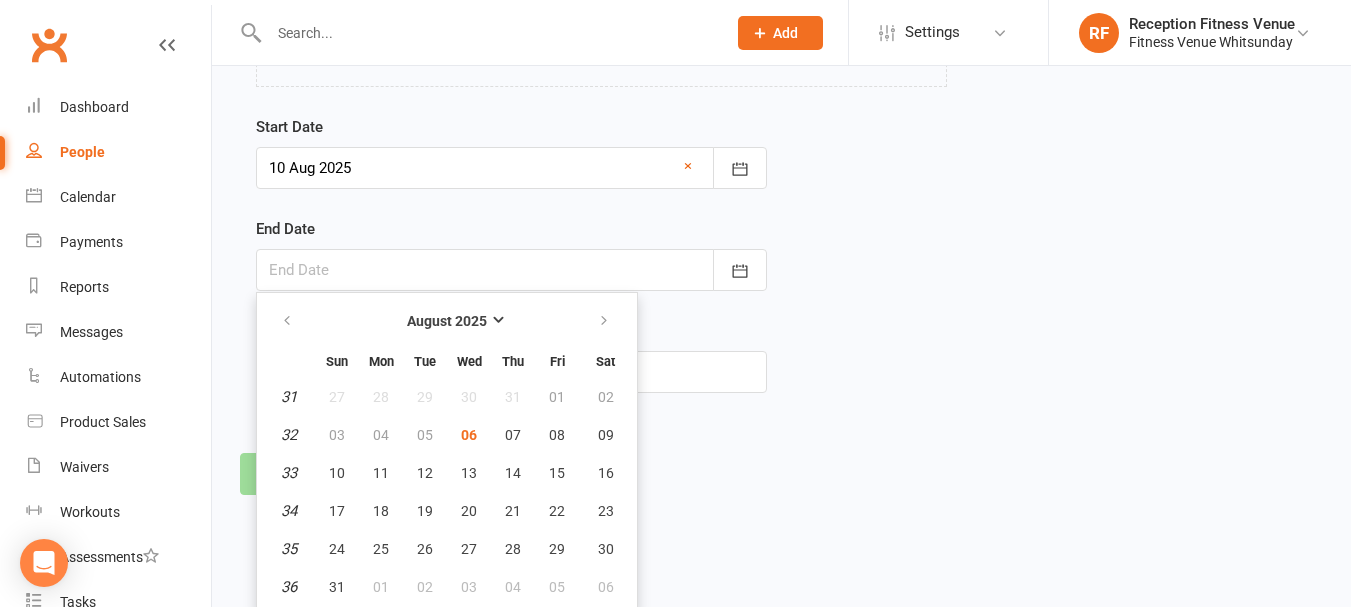 type on "17 Aug 2025" 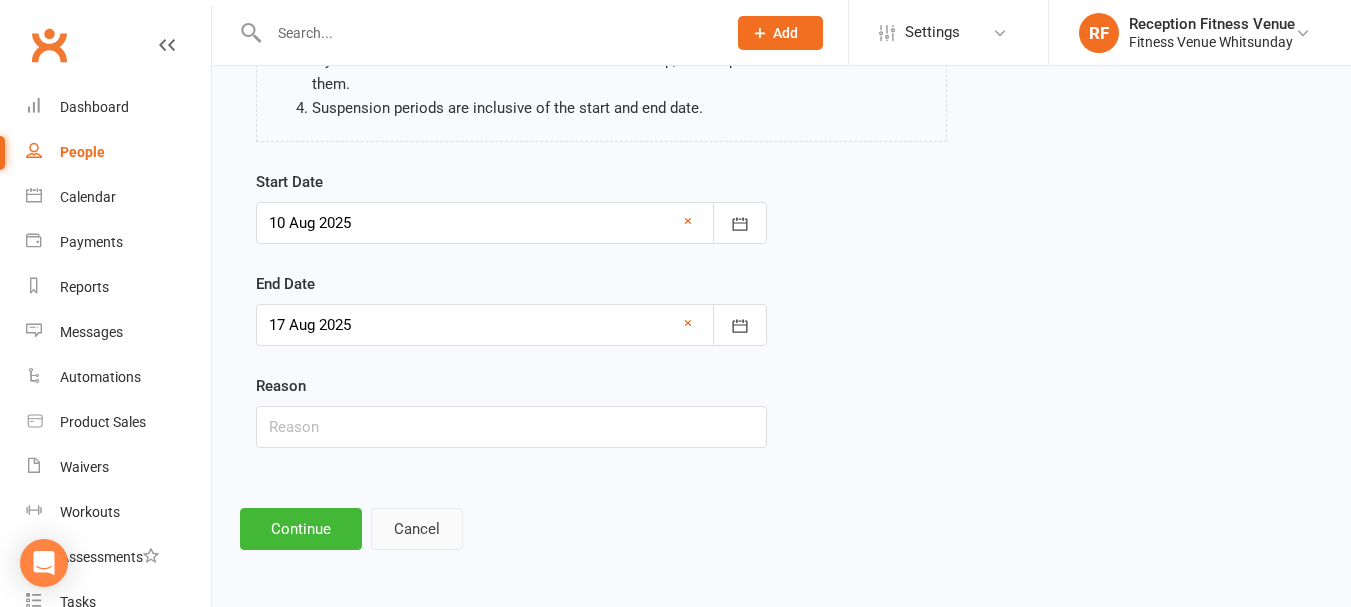 scroll, scrollTop: 296, scrollLeft: 0, axis: vertical 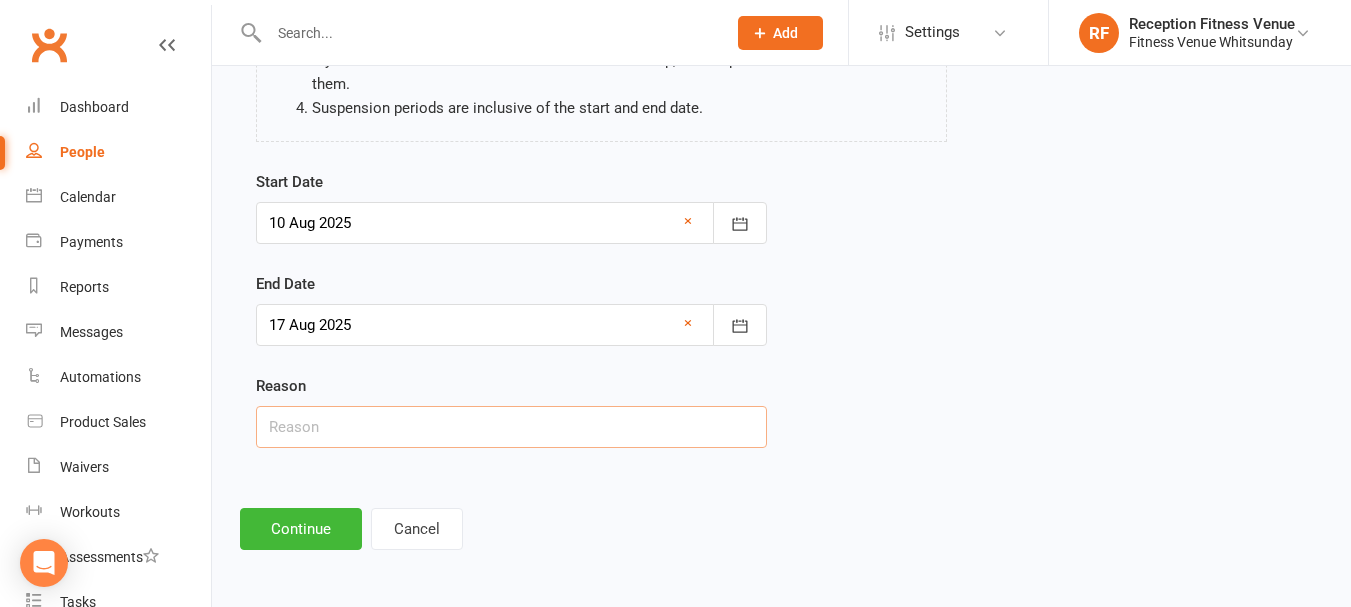 click at bounding box center [511, 427] 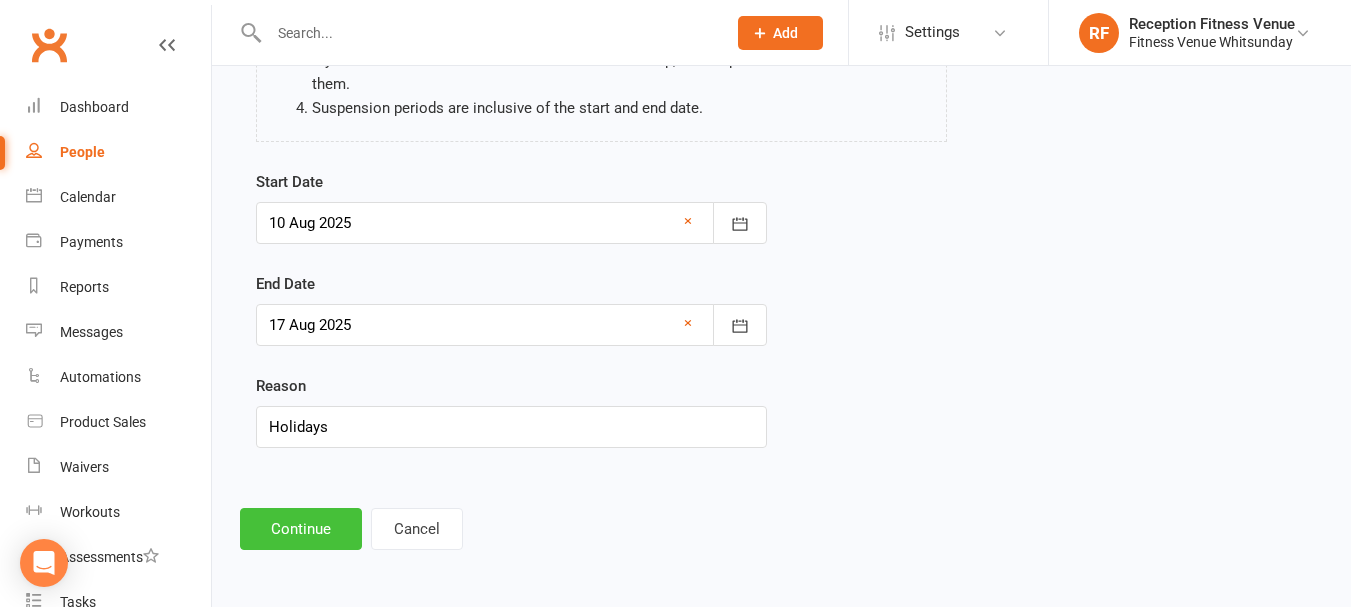 click on "Continue" at bounding box center [301, 529] 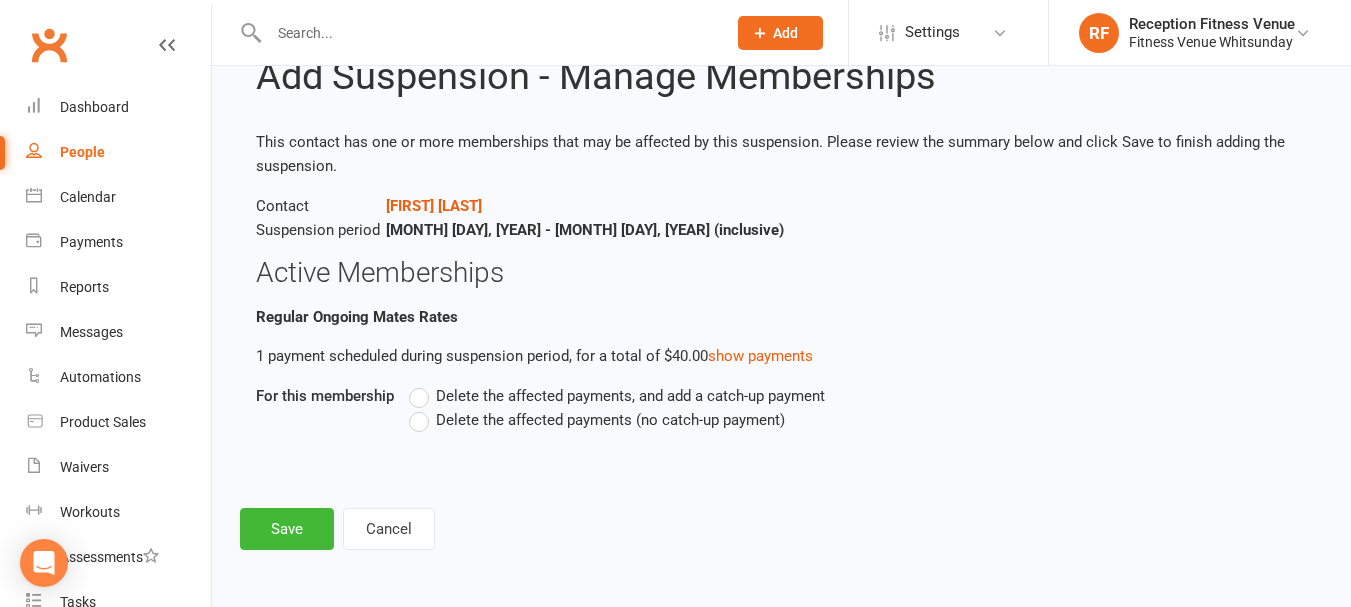 scroll, scrollTop: 0, scrollLeft: 0, axis: both 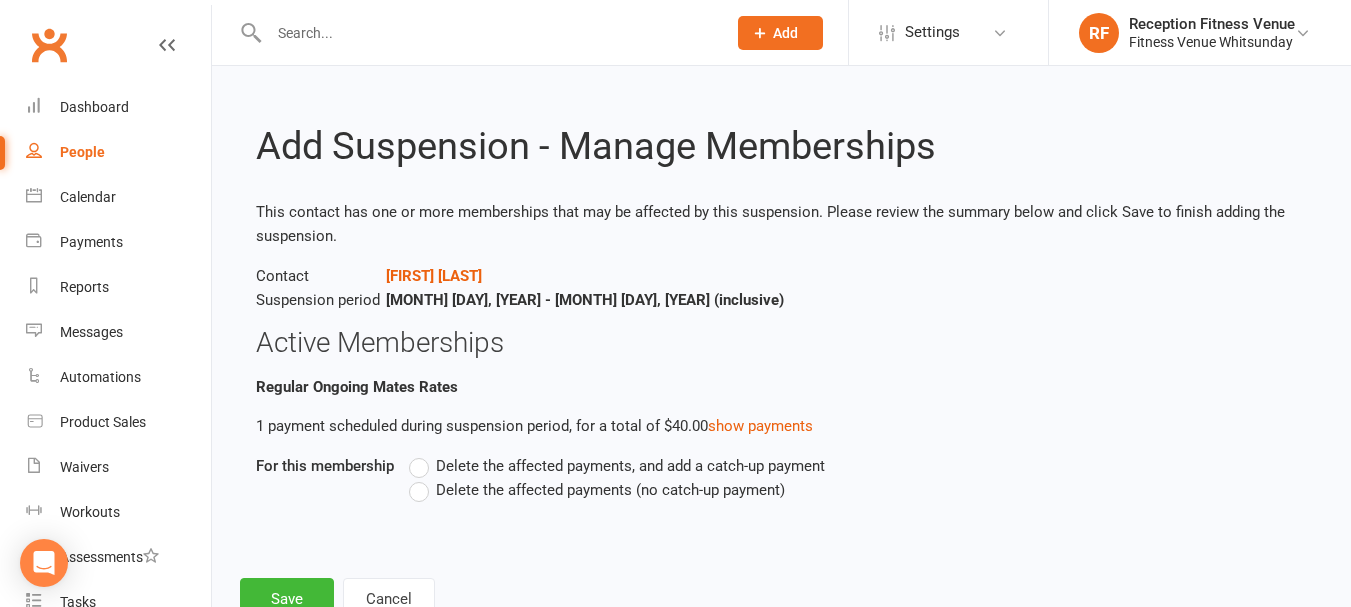 click on "Delete the affected payments (no catch-up payment)" at bounding box center (610, 488) 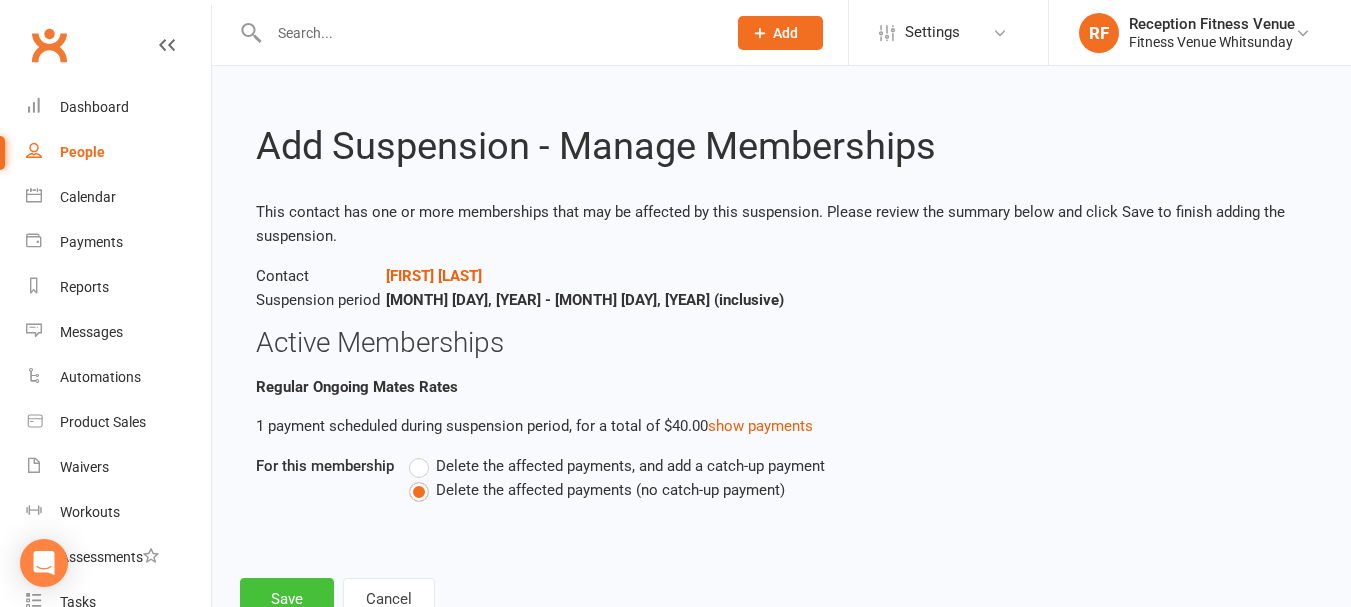 click on "Save" at bounding box center (287, 599) 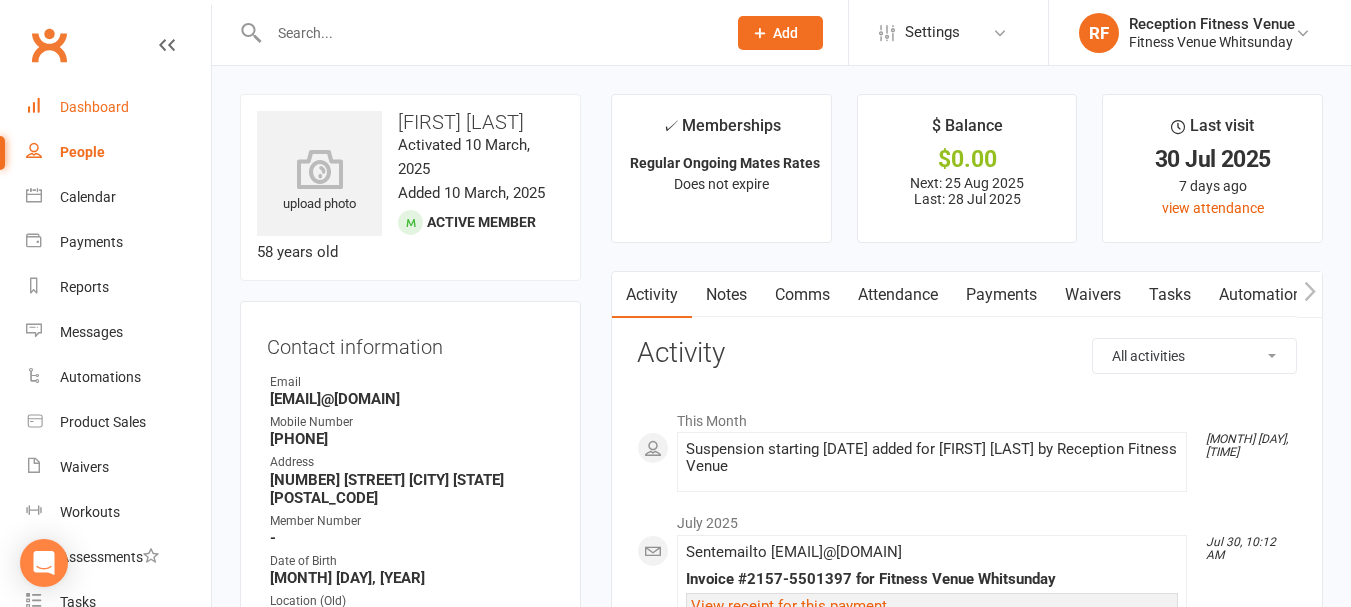 click on "Dashboard" at bounding box center (118, 107) 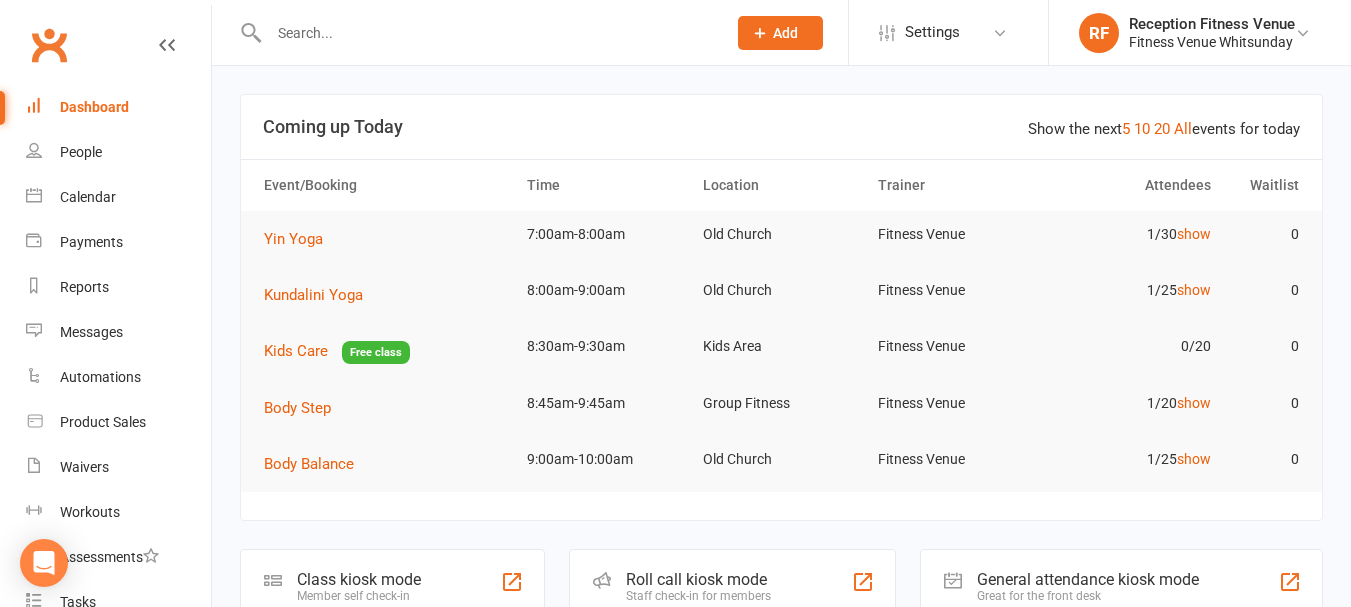 scroll, scrollTop: 400, scrollLeft: 0, axis: vertical 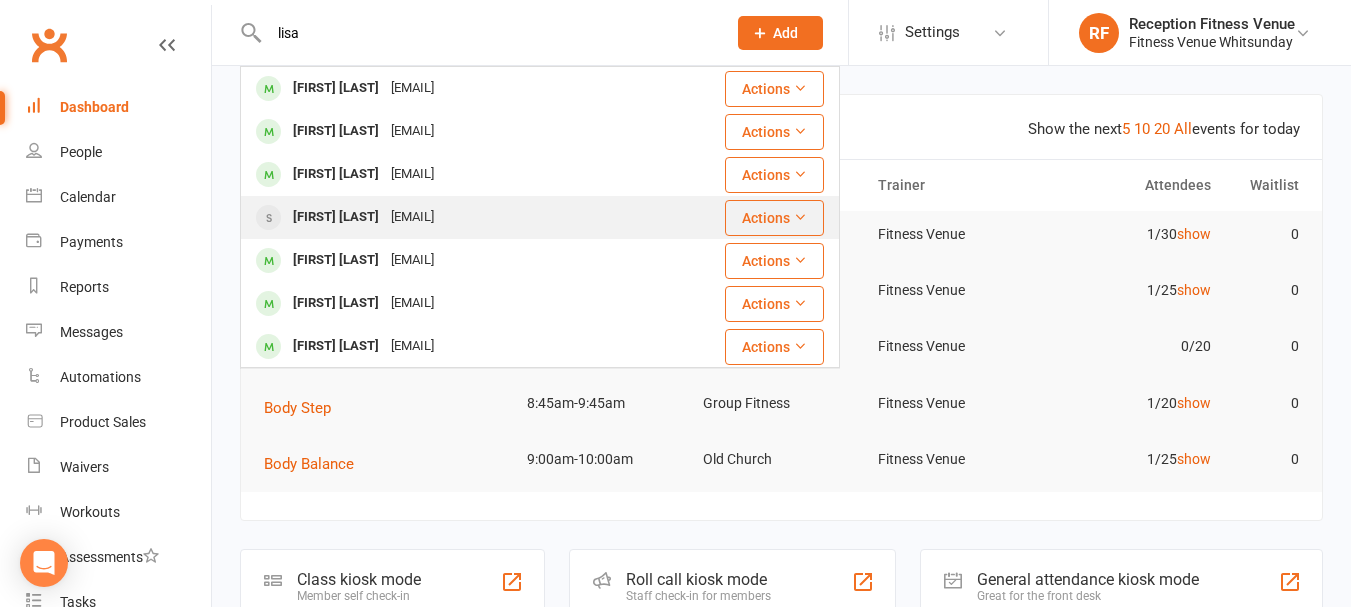 type on "lisa" 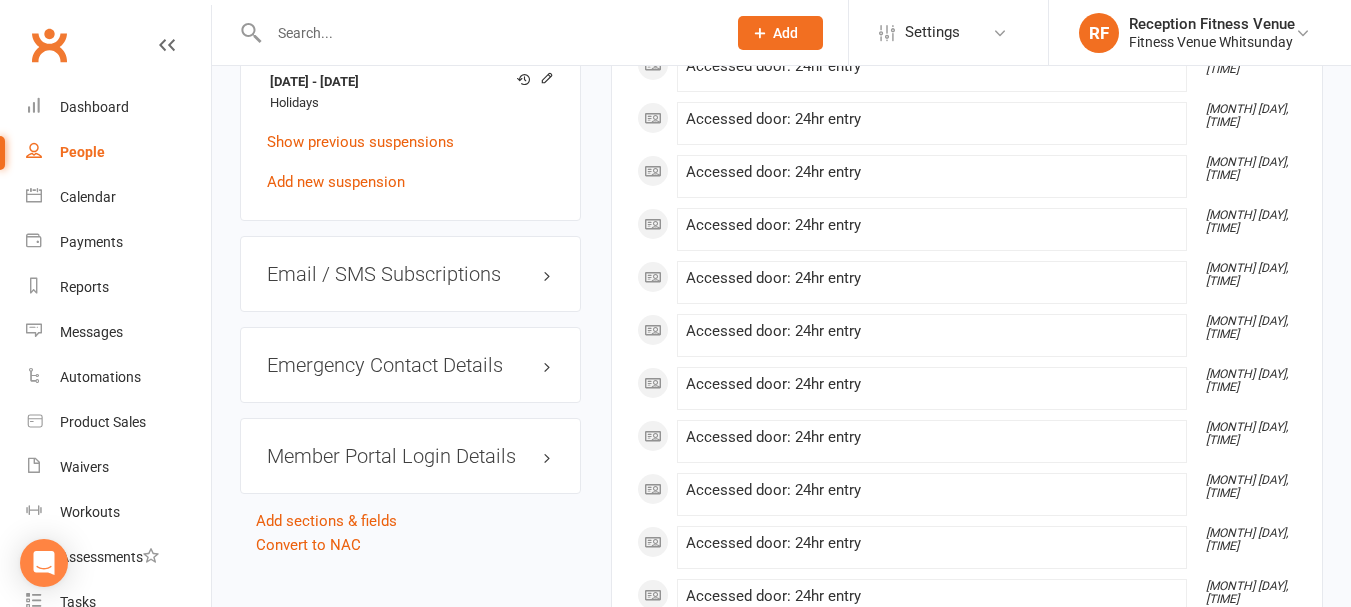 scroll, scrollTop: 1157, scrollLeft: 0, axis: vertical 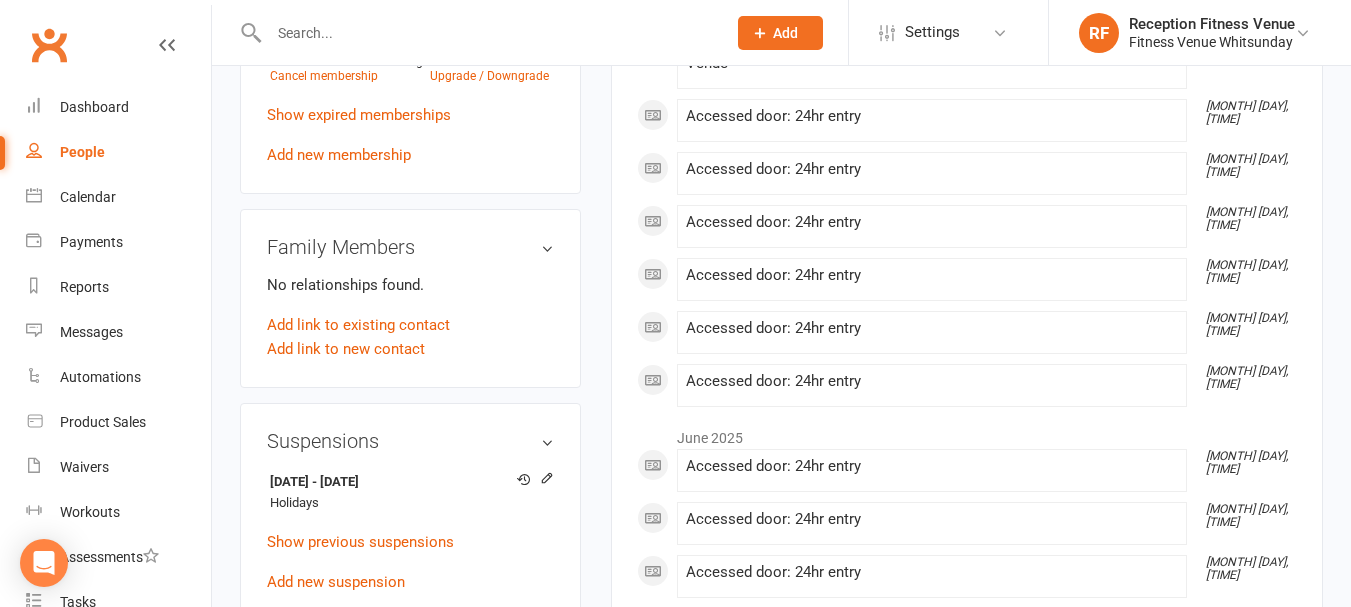 click at bounding box center (487, 33) 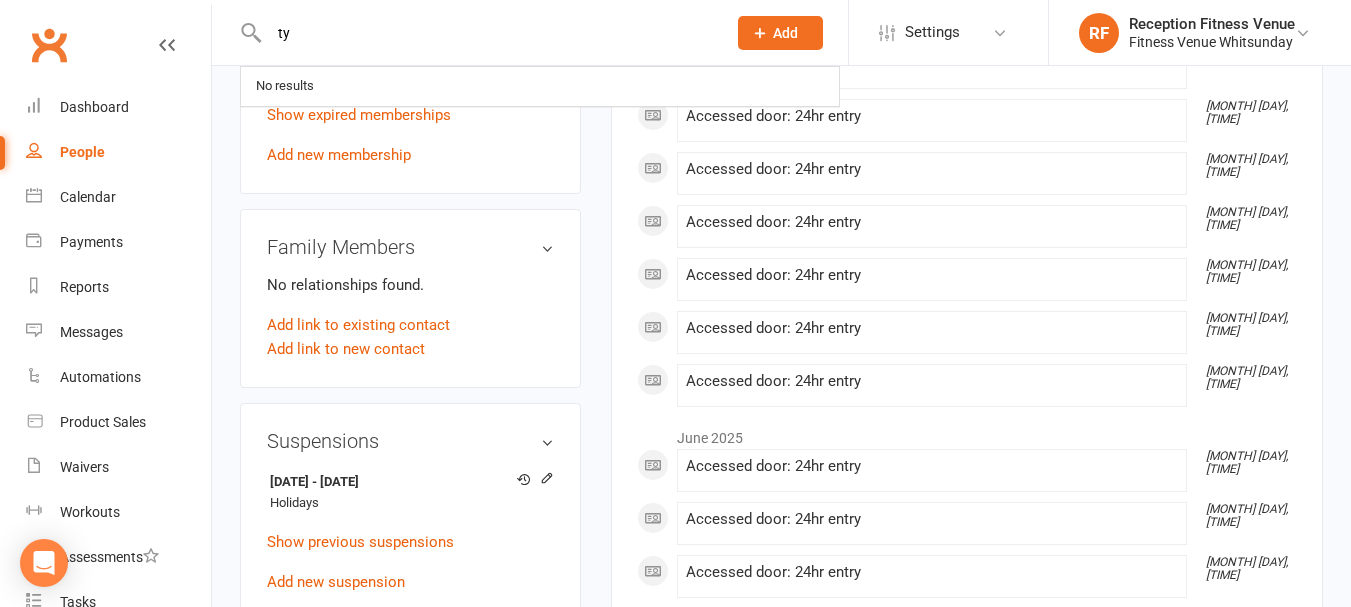 type on "tys" 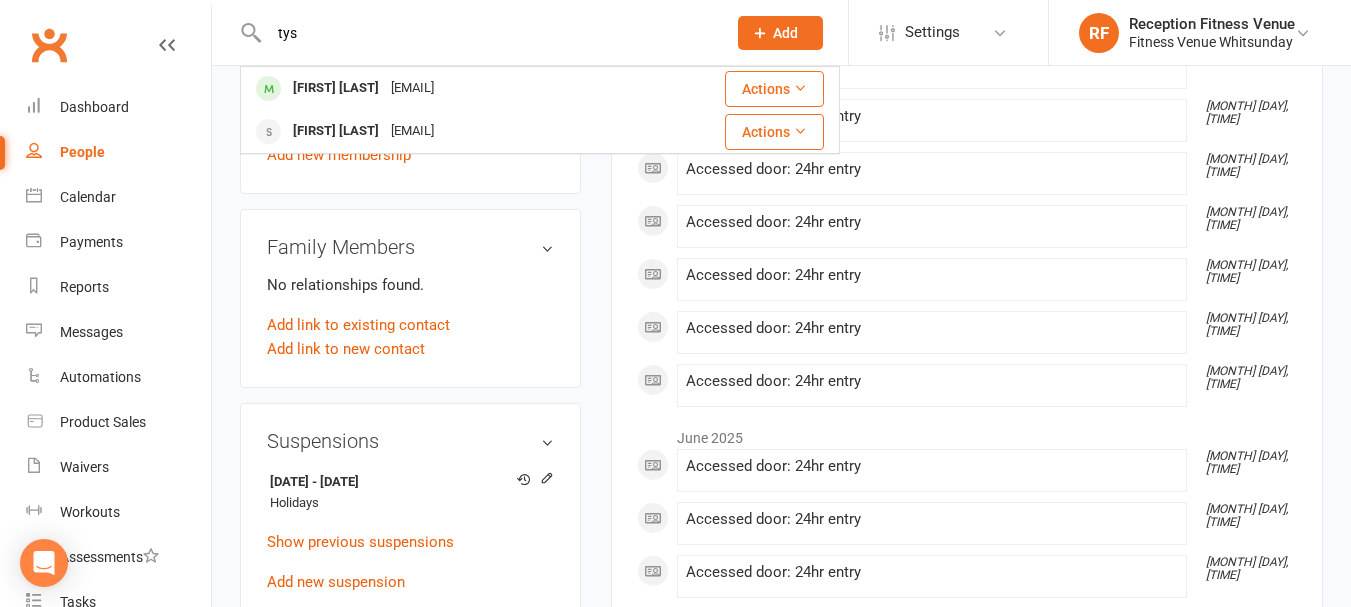 click on "tys" at bounding box center [487, 33] 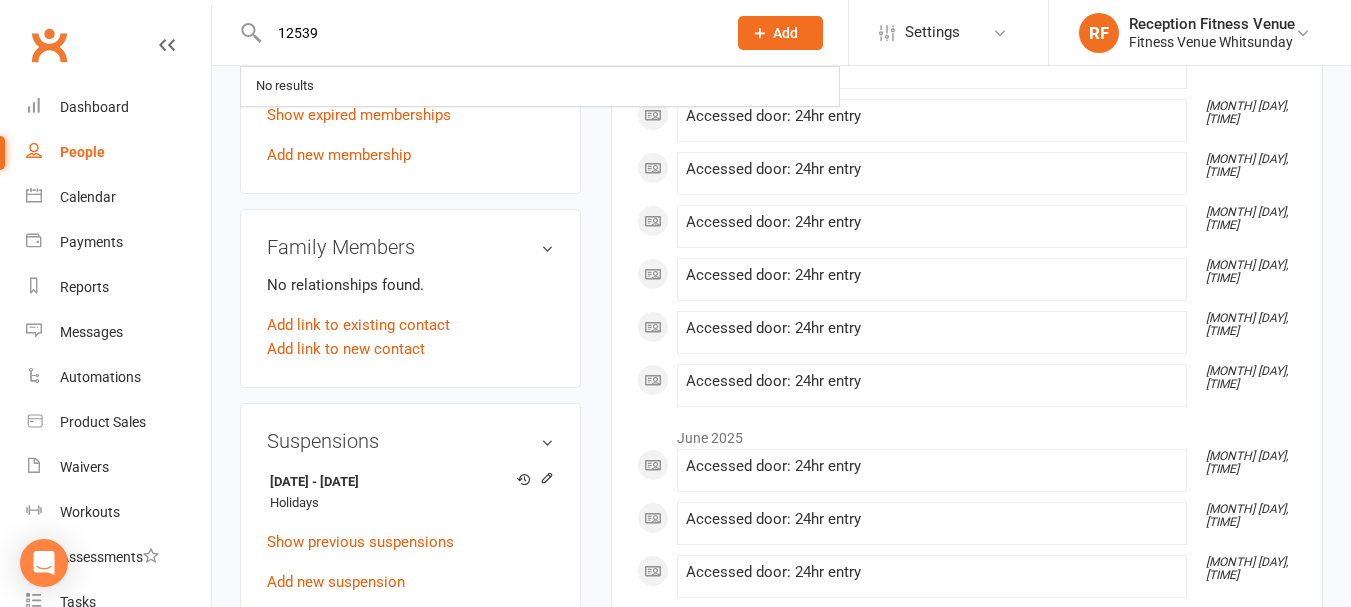 click on "12539" at bounding box center (487, 33) 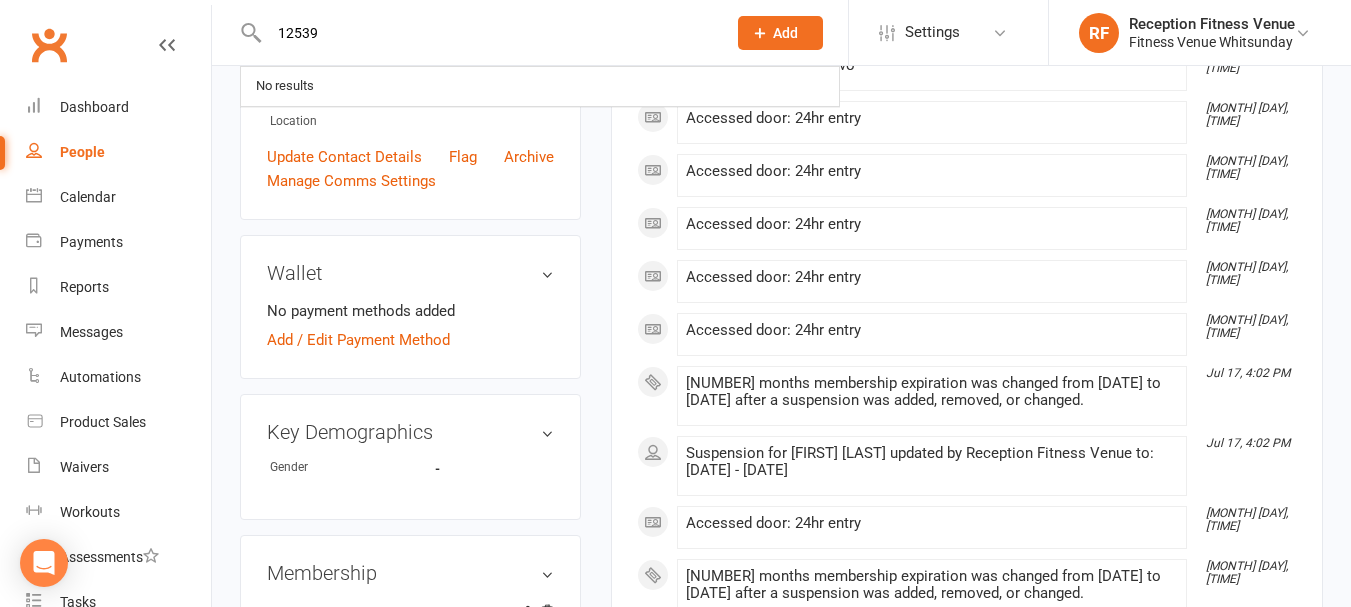 scroll, scrollTop: 0, scrollLeft: 0, axis: both 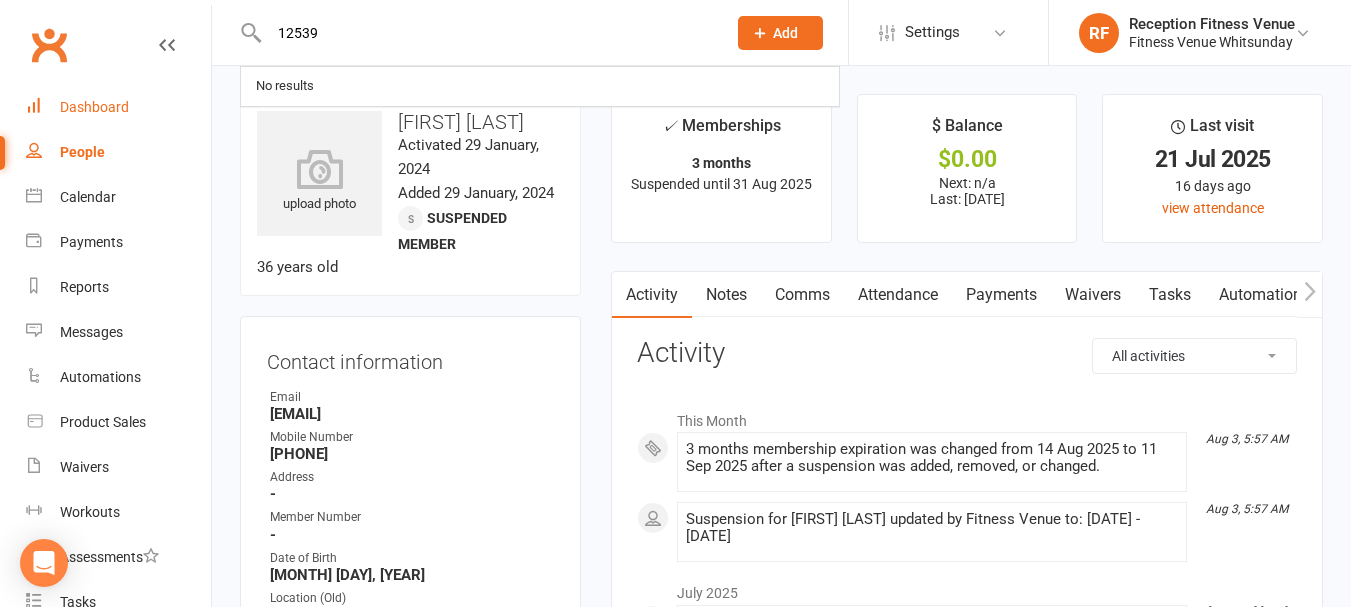 type on "12539" 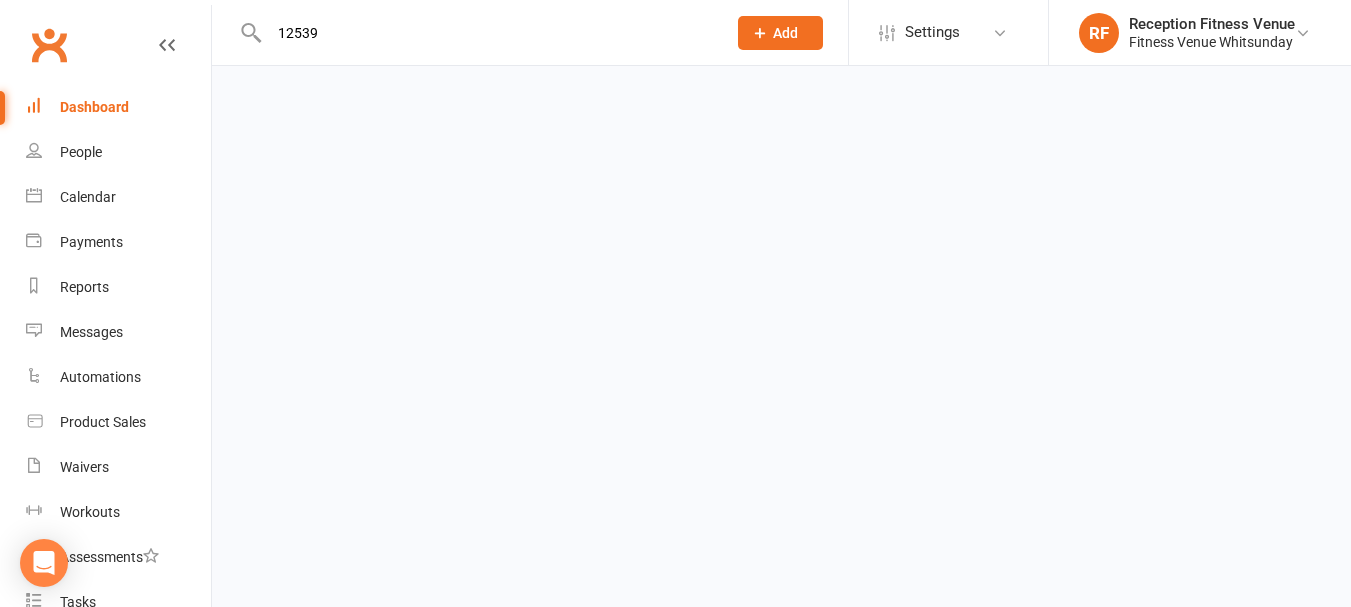 type 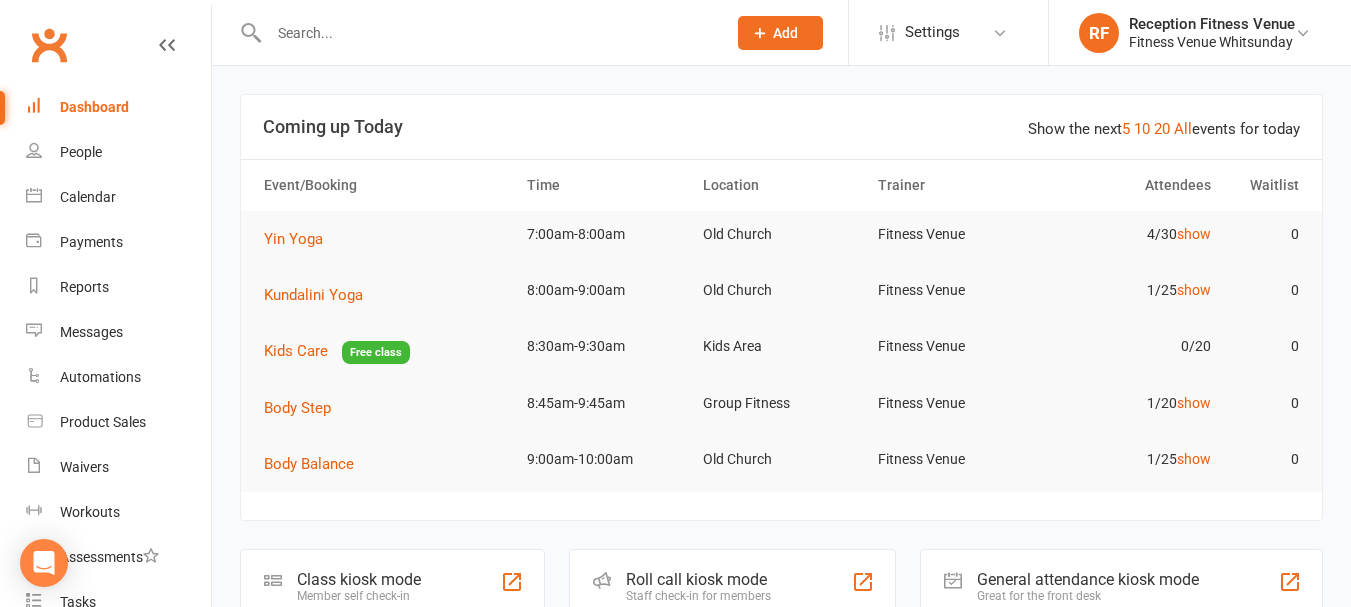 scroll, scrollTop: 200, scrollLeft: 0, axis: vertical 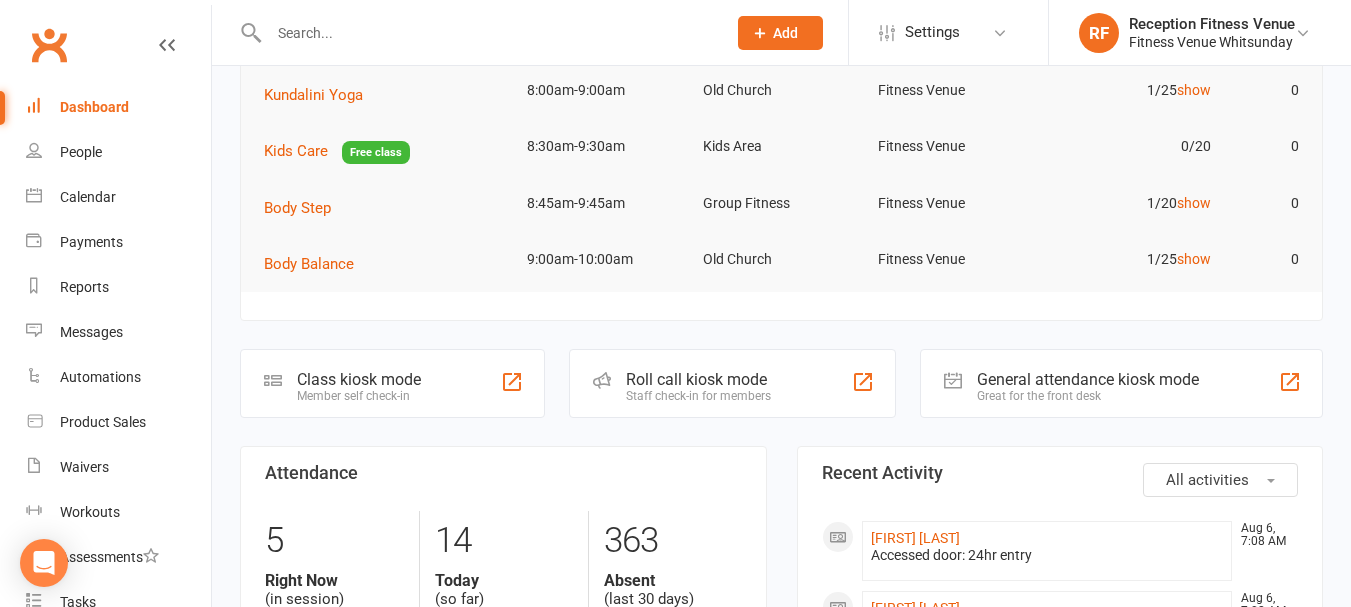 click on "General attendance kiosk mode" 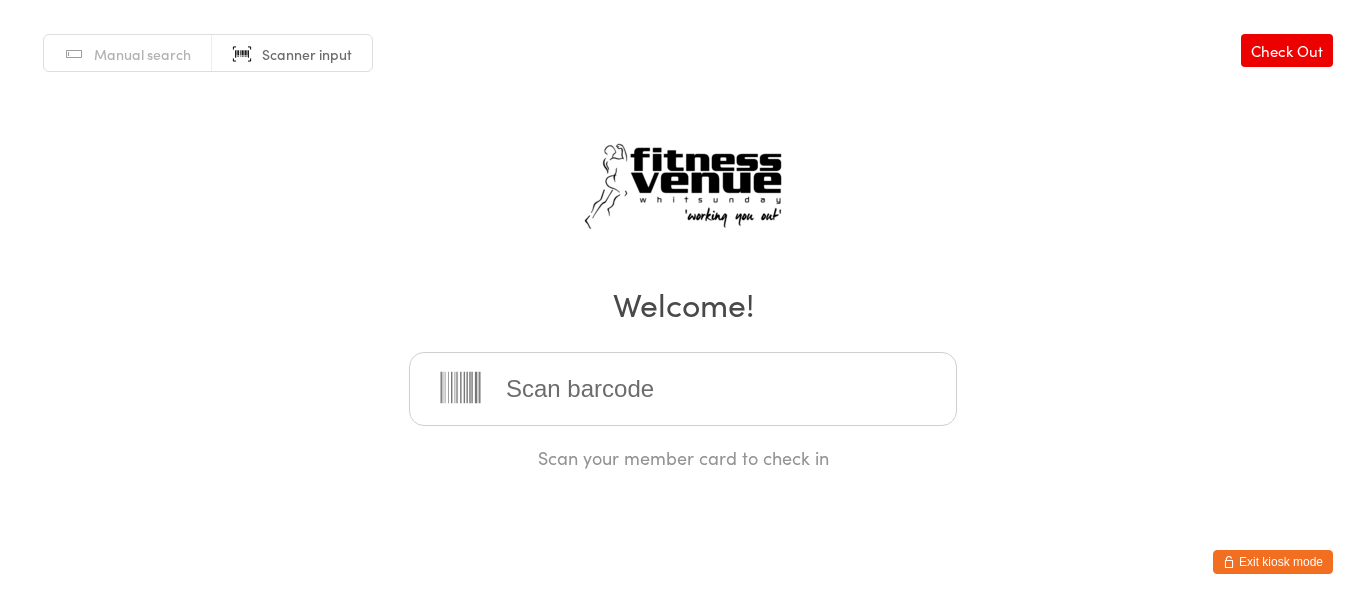 scroll, scrollTop: 0, scrollLeft: 0, axis: both 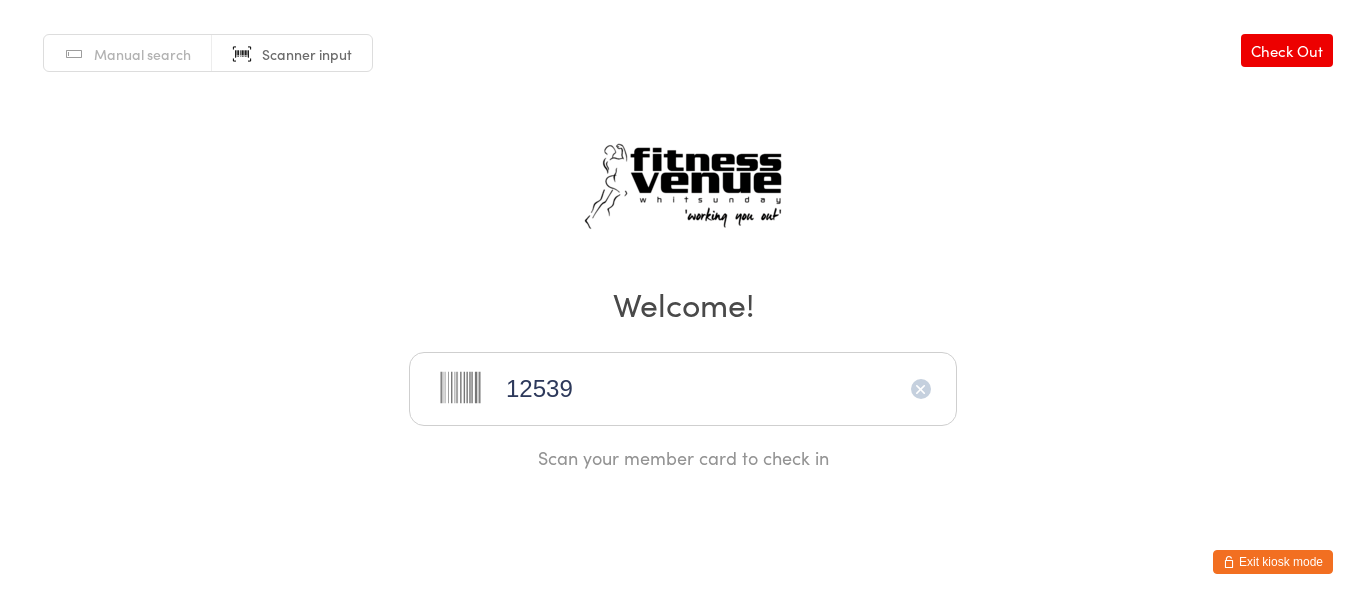 type 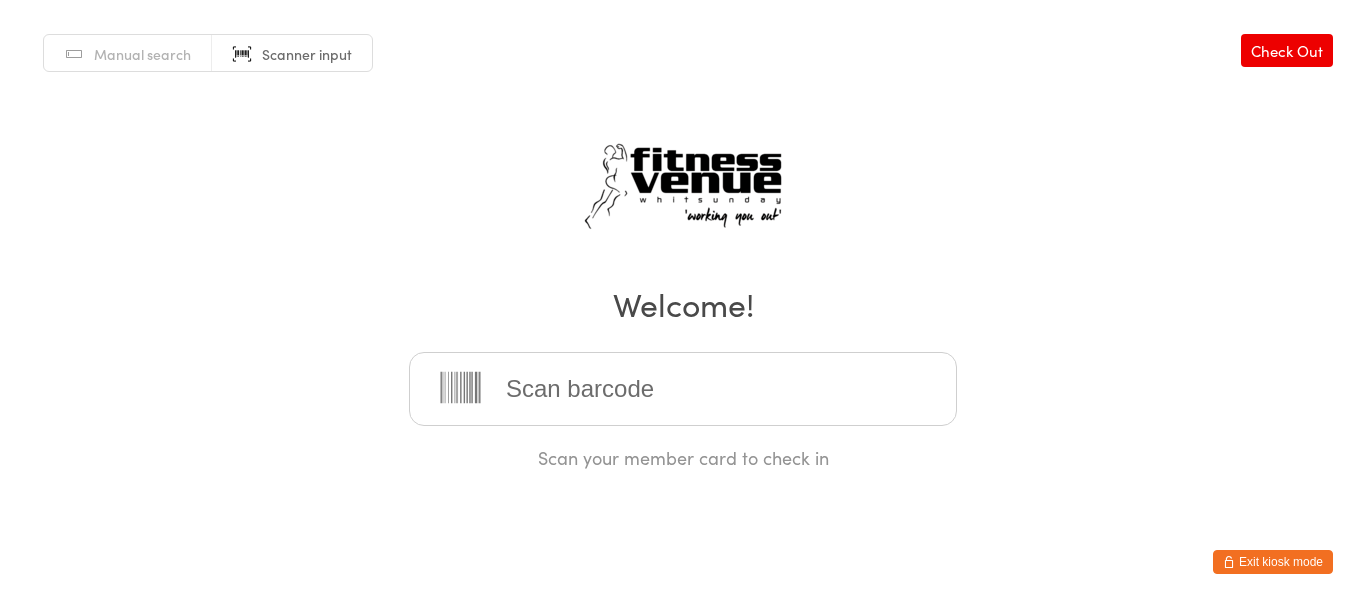 click at bounding box center [683, 389] 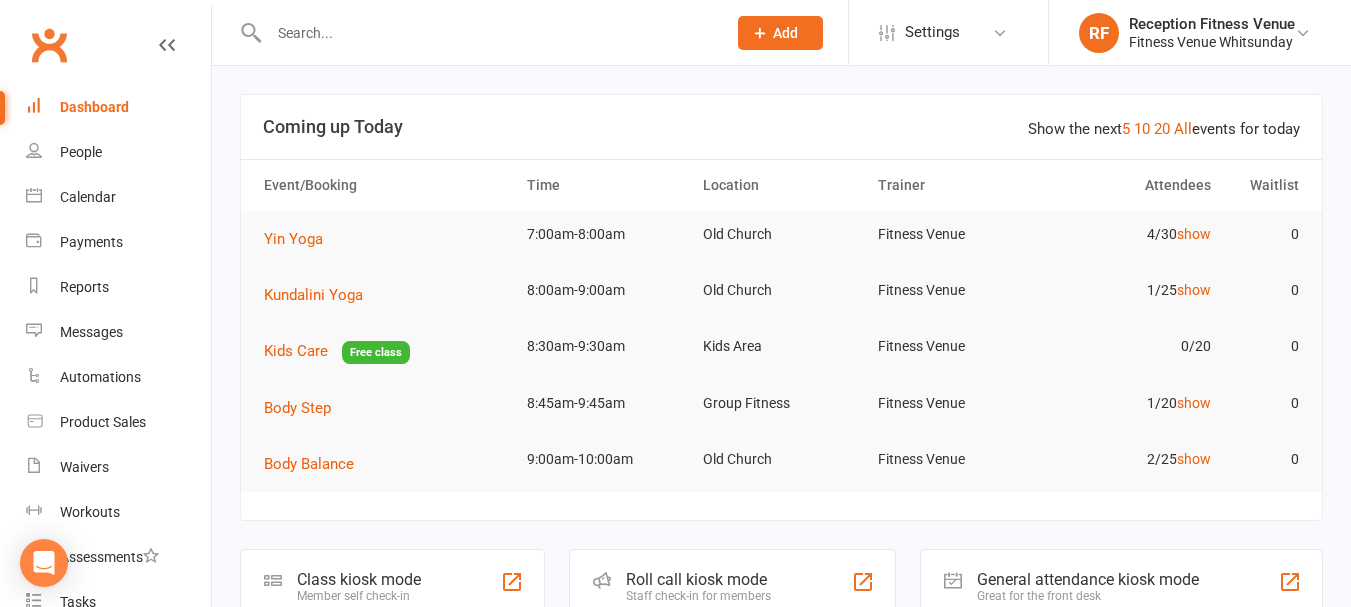scroll, scrollTop: 0, scrollLeft: 0, axis: both 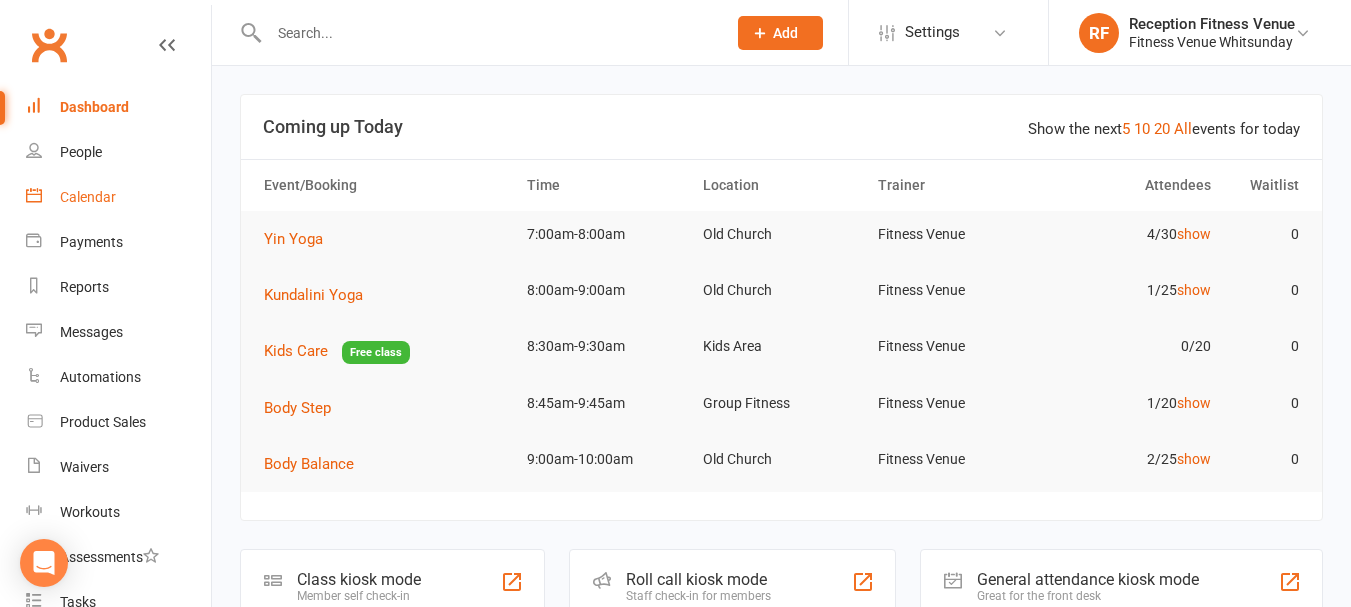 click on "Calendar" at bounding box center (118, 197) 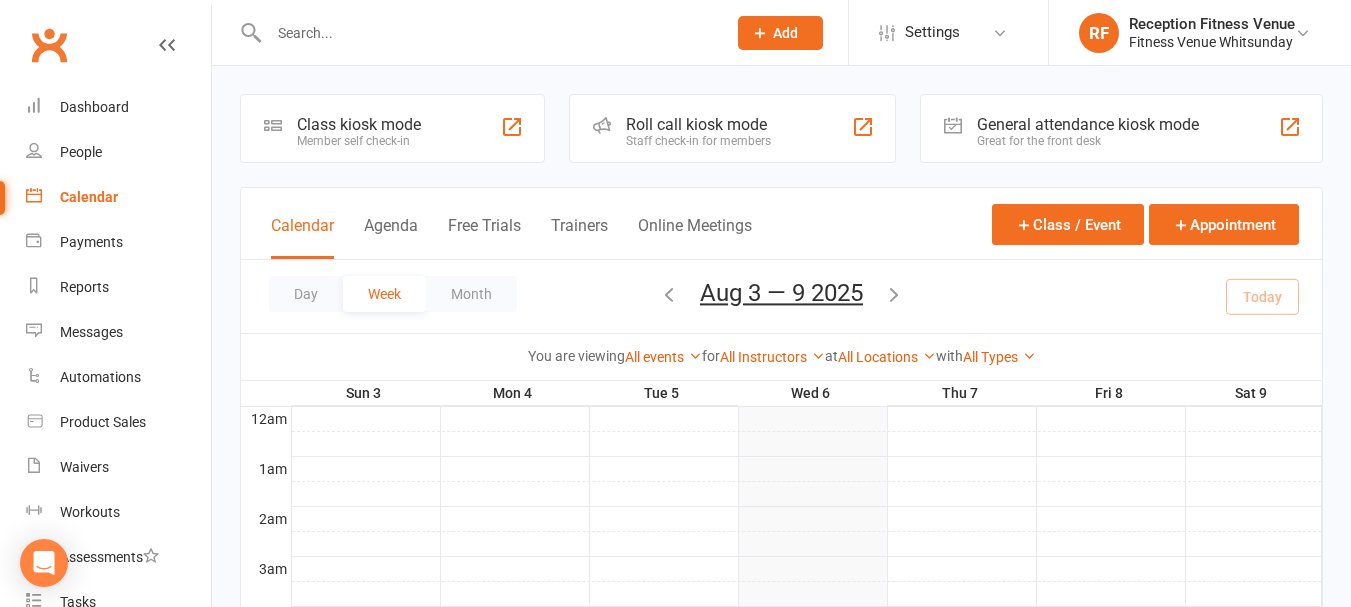 click on "General attendance kiosk mode" at bounding box center (1088, 124) 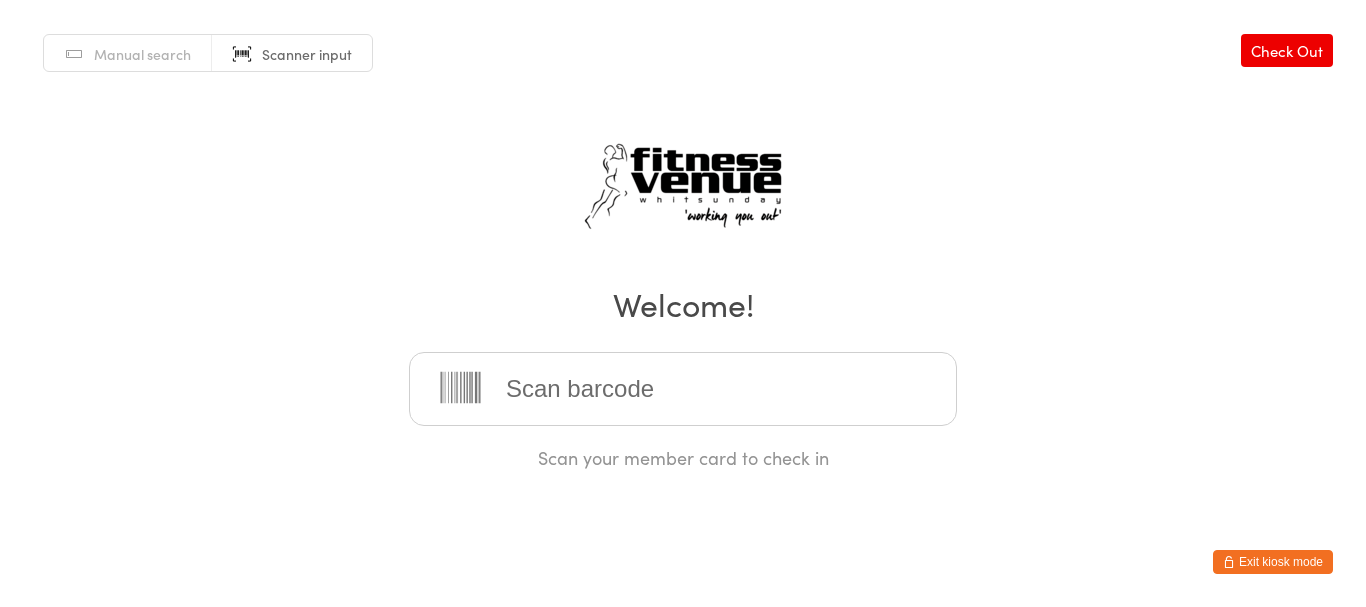 scroll, scrollTop: 0, scrollLeft: 0, axis: both 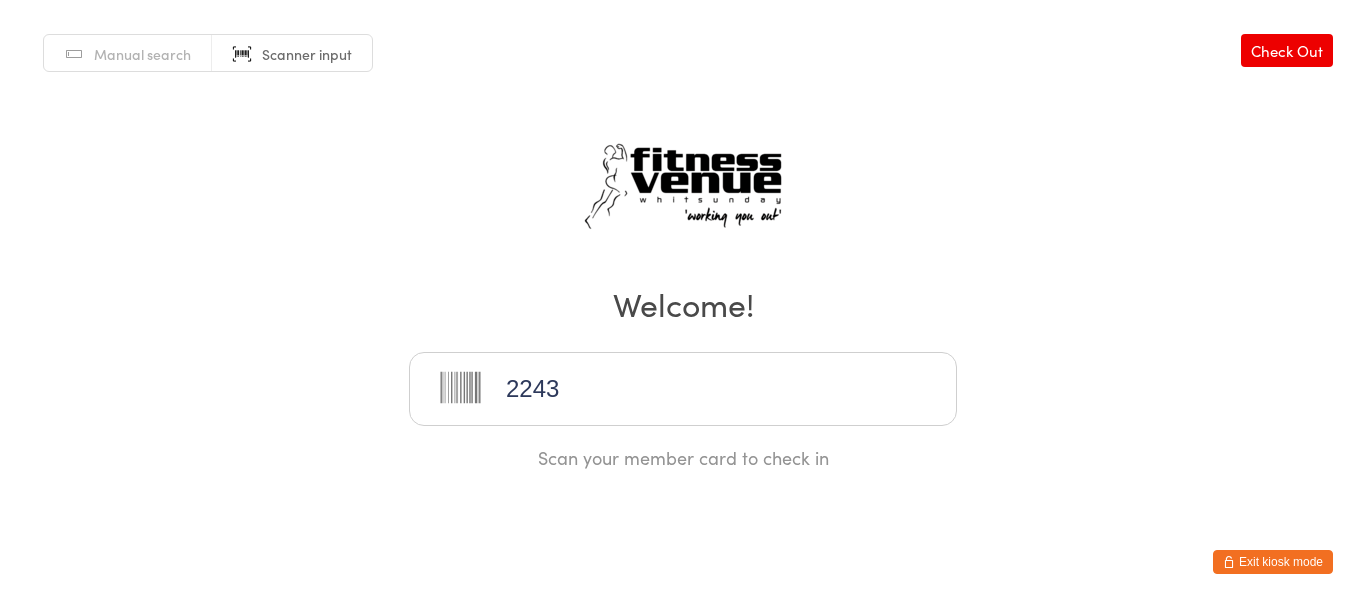 type on "[NUMBER]" 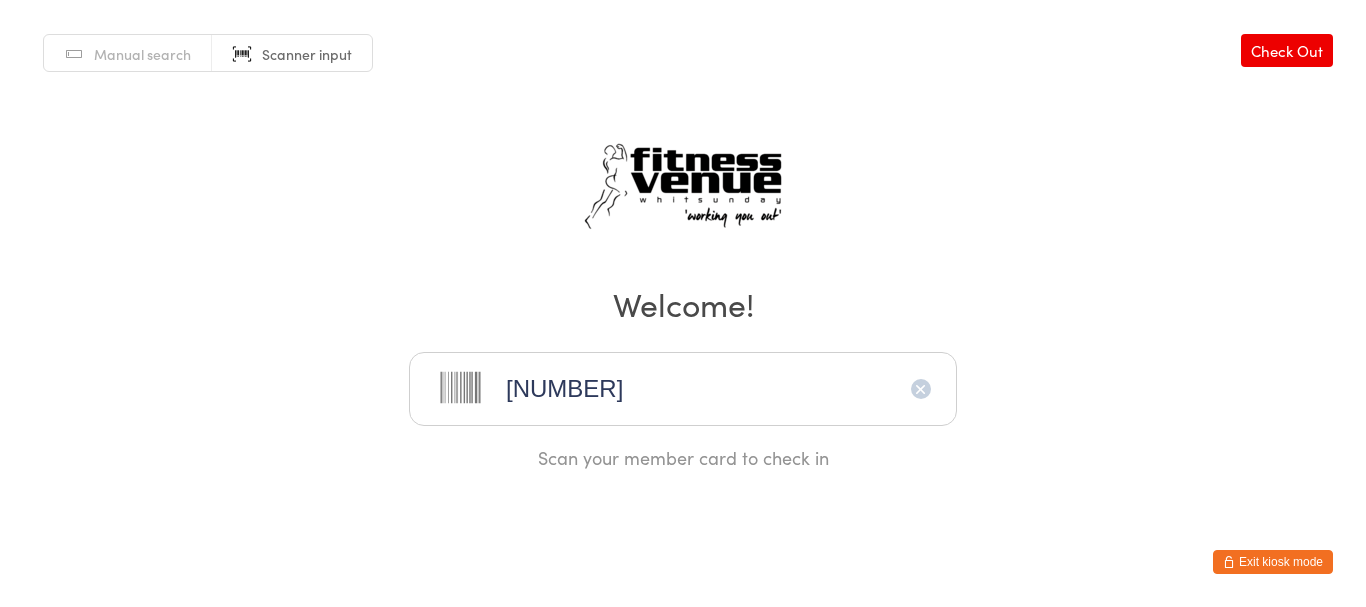 type 